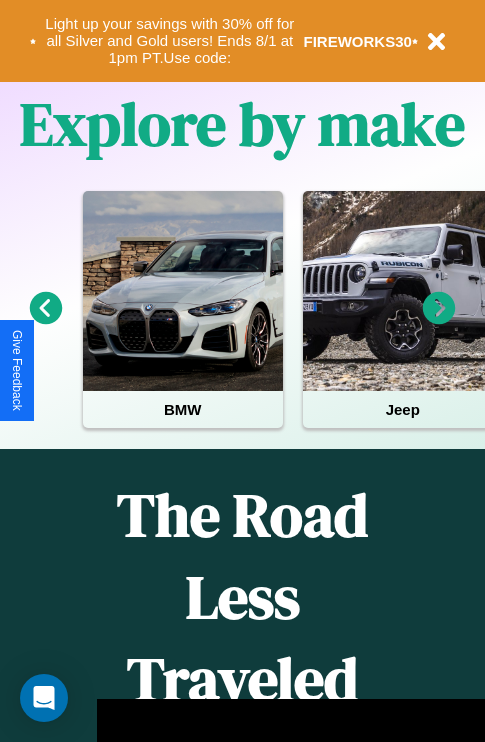 scroll, scrollTop: 0, scrollLeft: 0, axis: both 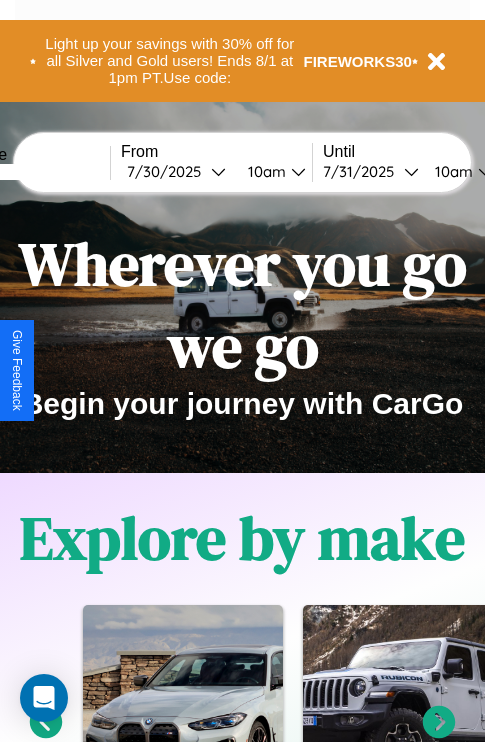 click at bounding box center (35, 172) 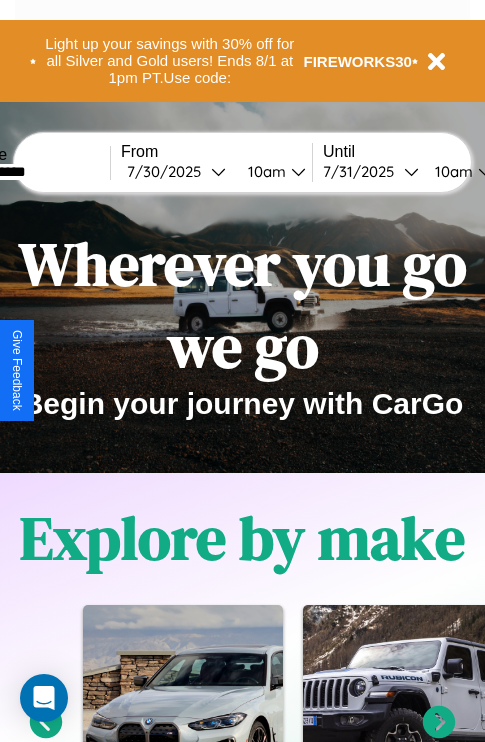 type on "**********" 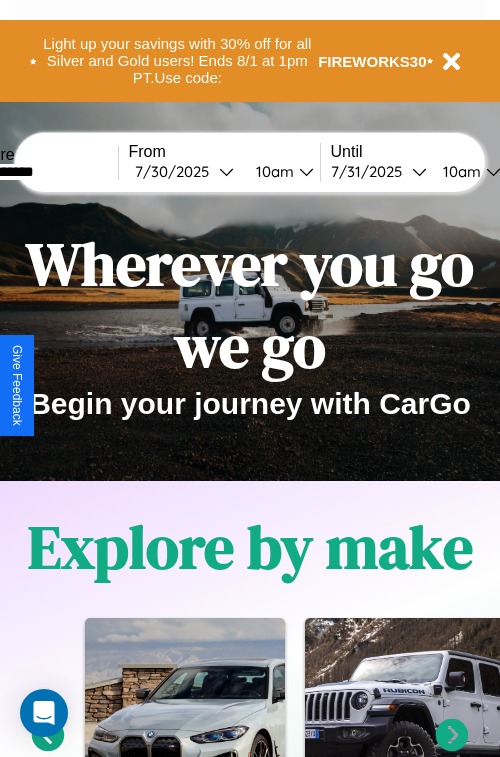 select on "*" 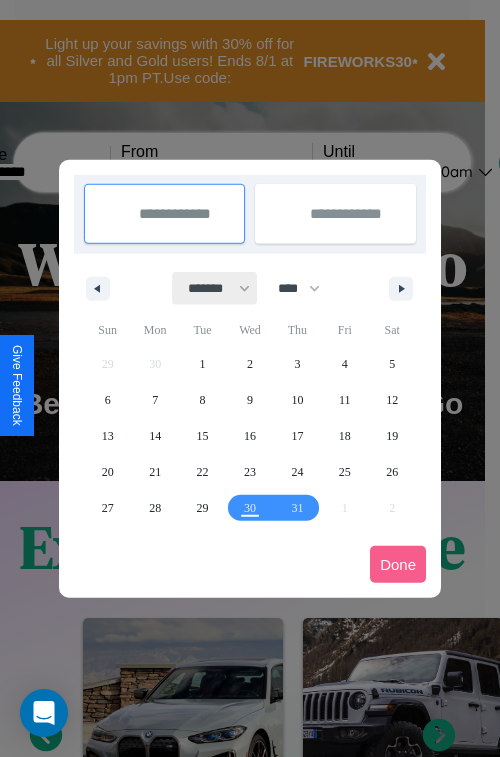 click on "******* ******** ***** ***** *** **** **** ****** ********* ******* ******** ********" at bounding box center [215, 288] 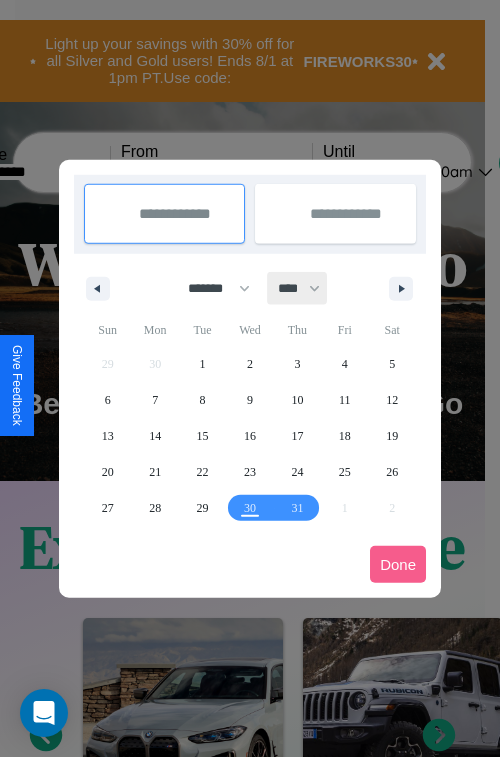 click on "**** **** **** **** **** **** **** **** **** **** **** **** **** **** **** **** **** **** **** **** **** **** **** **** **** **** **** **** **** **** **** **** **** **** **** **** **** **** **** **** **** **** **** **** **** **** **** **** **** **** **** **** **** **** **** **** **** **** **** **** **** **** **** **** **** **** **** **** **** **** **** **** **** **** **** **** **** **** **** **** **** **** **** **** **** **** **** **** **** **** **** **** **** **** **** **** **** **** **** **** **** **** **** **** **** **** **** **** **** **** **** **** **** **** **** **** **** **** **** **** ****" at bounding box center (298, 288) 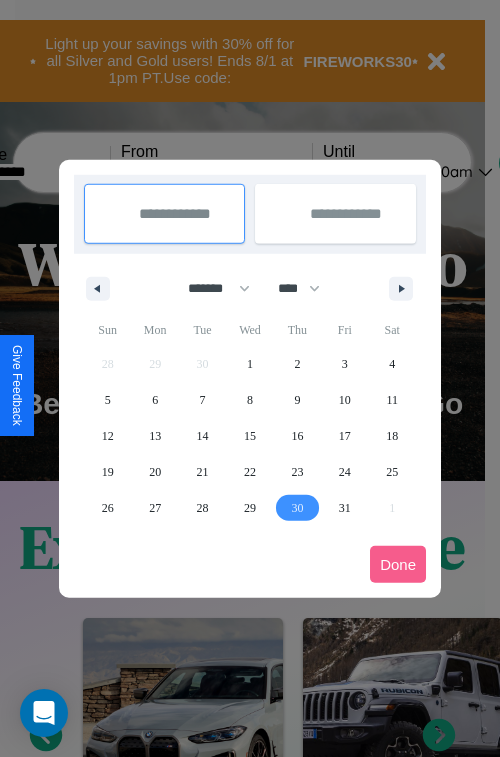 click on "30" at bounding box center [297, 508] 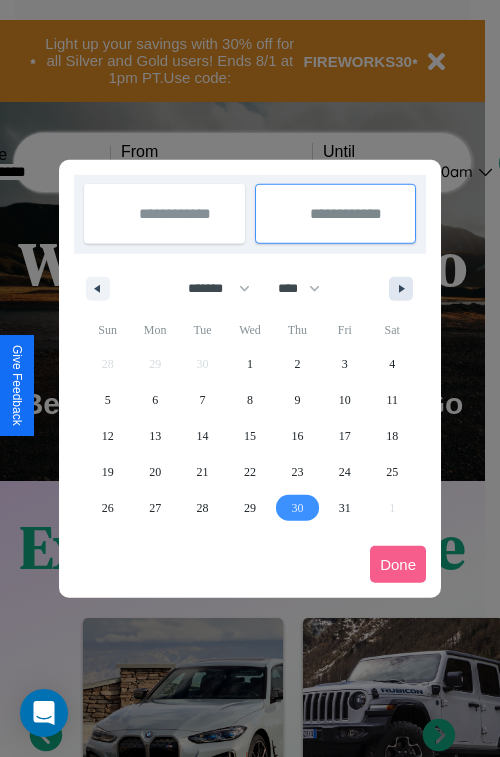 click at bounding box center [405, 289] 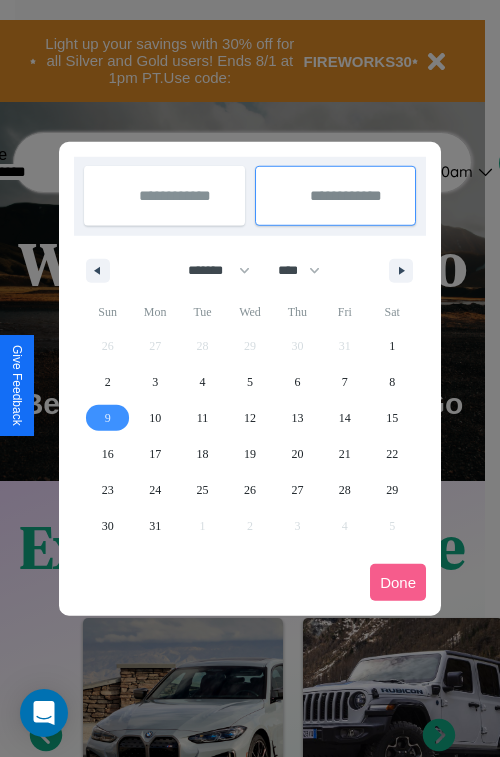 click on "9" at bounding box center [108, 418] 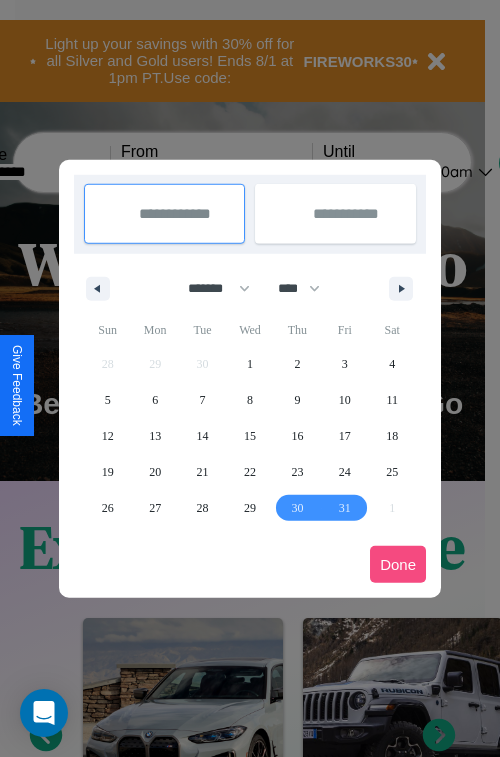 click on "Done" at bounding box center (398, 564) 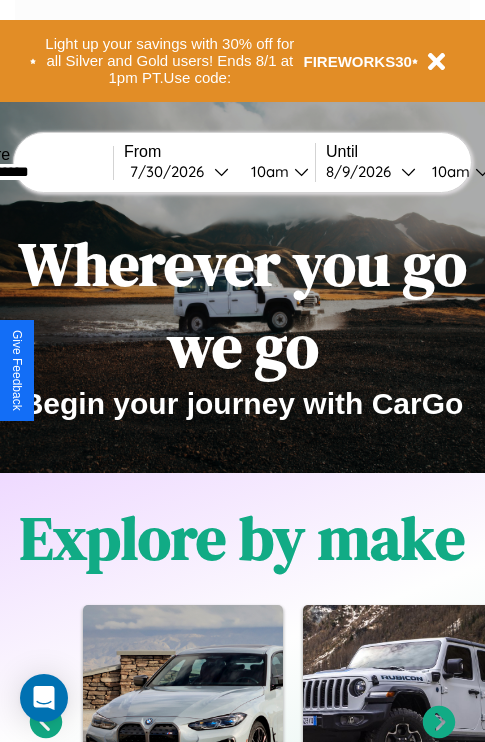click on "10am" at bounding box center (267, 171) 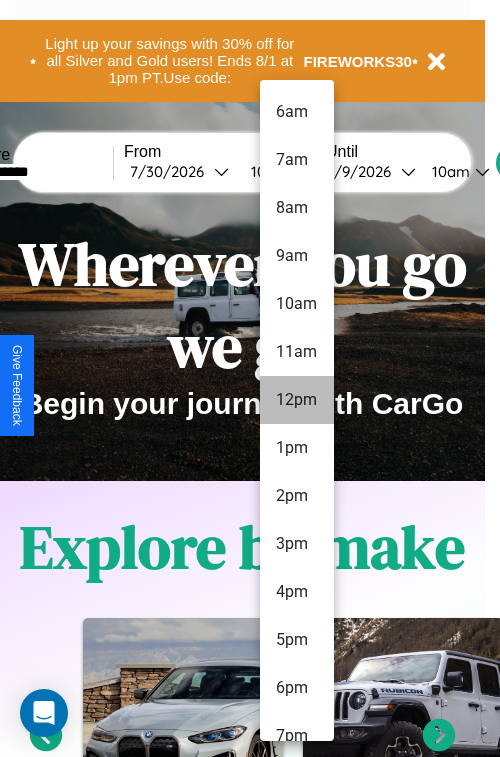 click on "12pm" at bounding box center [297, 400] 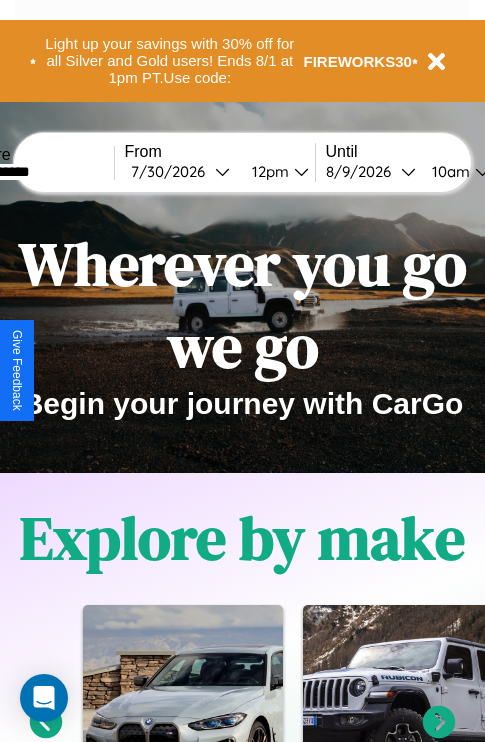 scroll, scrollTop: 0, scrollLeft: 72, axis: horizontal 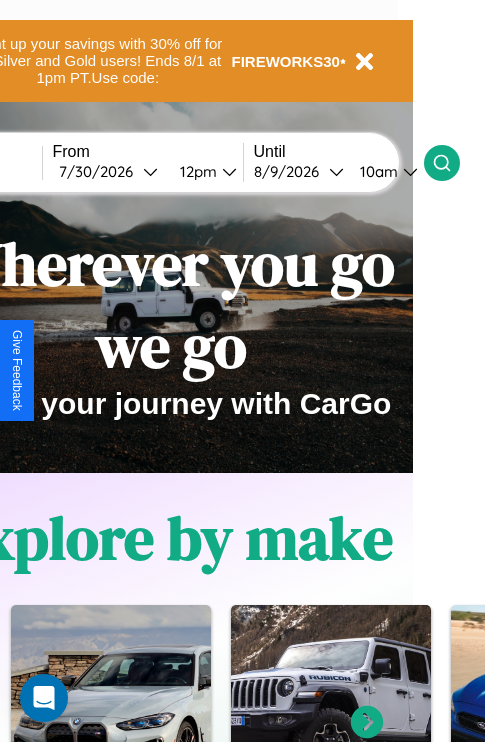 click 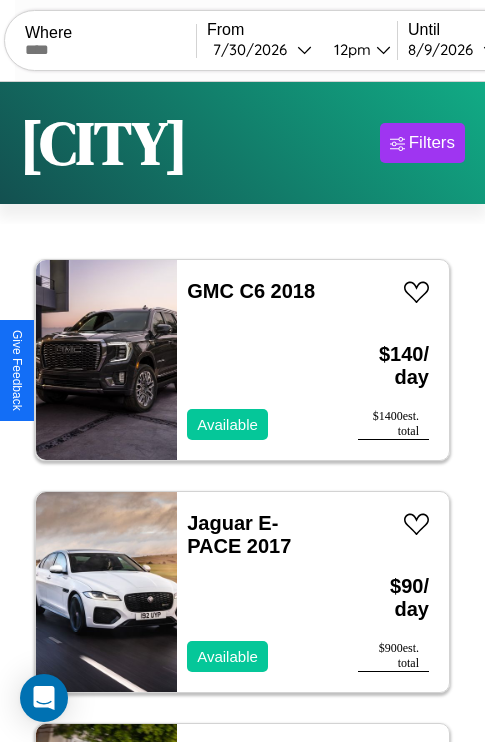 scroll, scrollTop: 66, scrollLeft: 0, axis: vertical 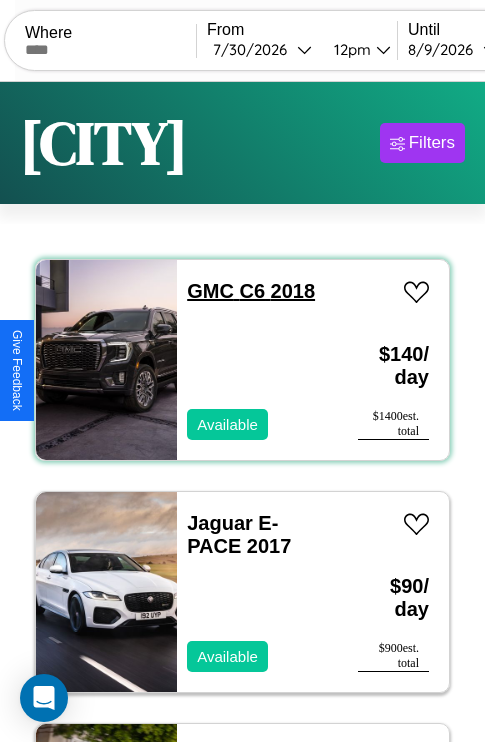 click on "GMC   C6   2018" at bounding box center [251, 291] 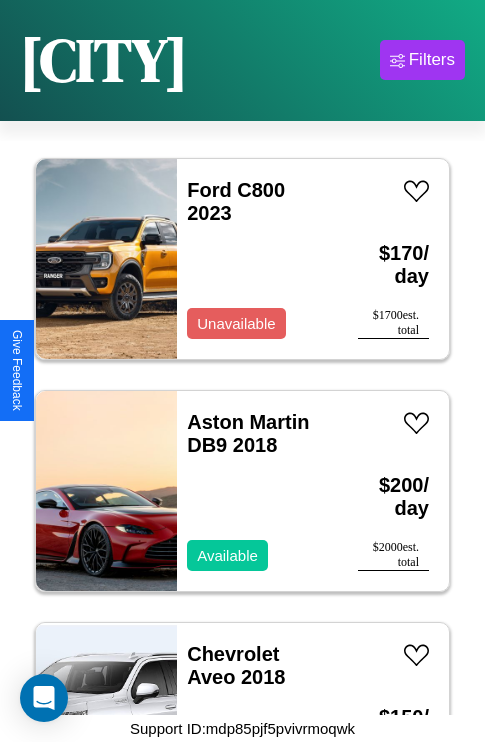 scroll, scrollTop: 5254, scrollLeft: 0, axis: vertical 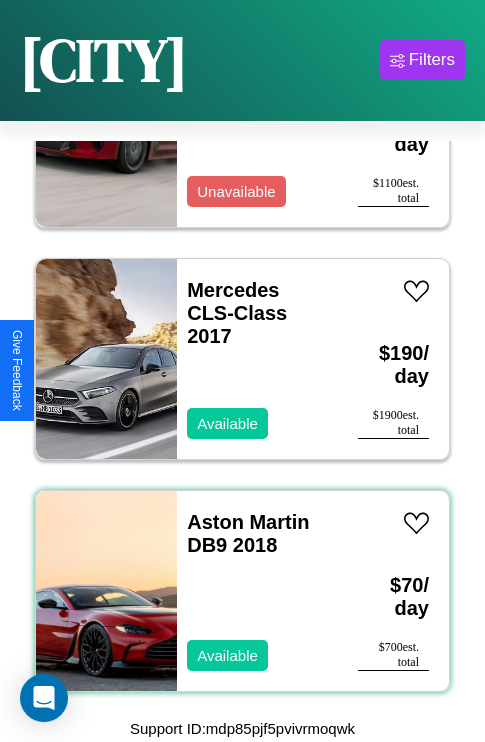 click on "Aston Martin   DB9   2018 Available" at bounding box center [257, 591] 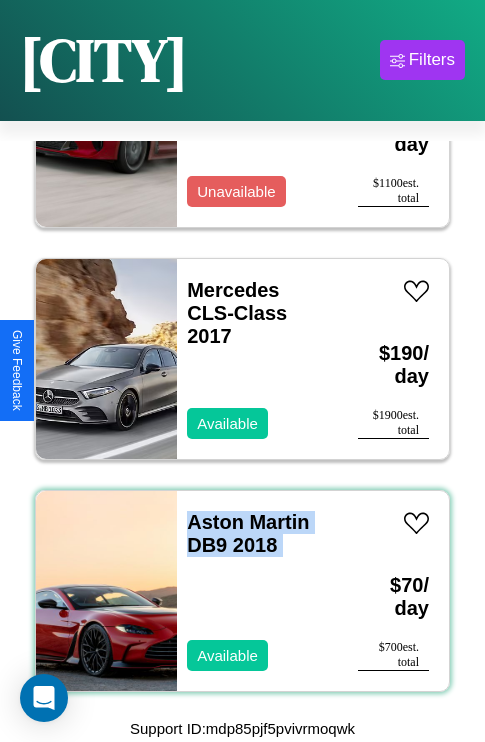 click on "Aston Martin   DB9   2018 Available" at bounding box center [257, 591] 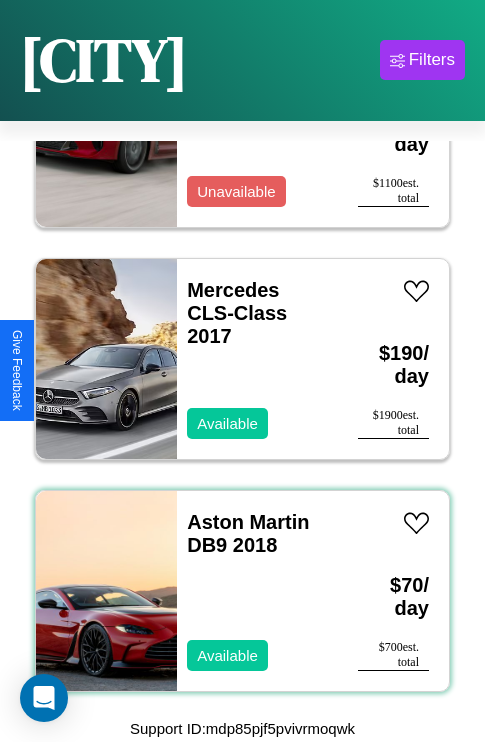 click on "Aston Martin   DB9   2018 Available" at bounding box center (257, 591) 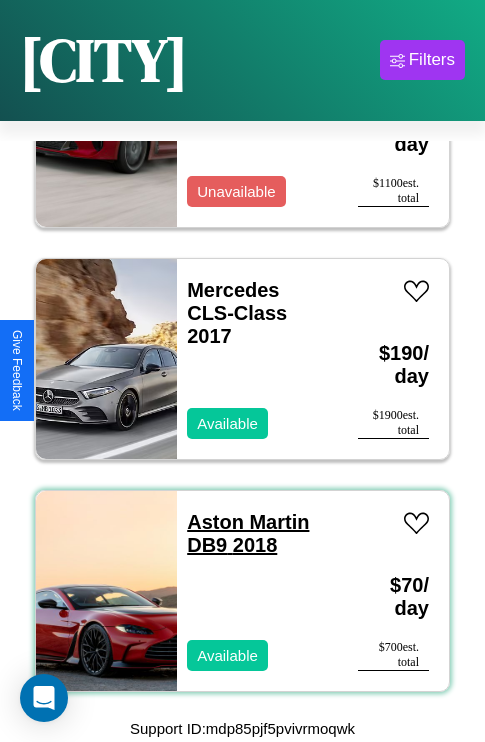 click on "Aston Martin   DB9   2018" at bounding box center (248, 533) 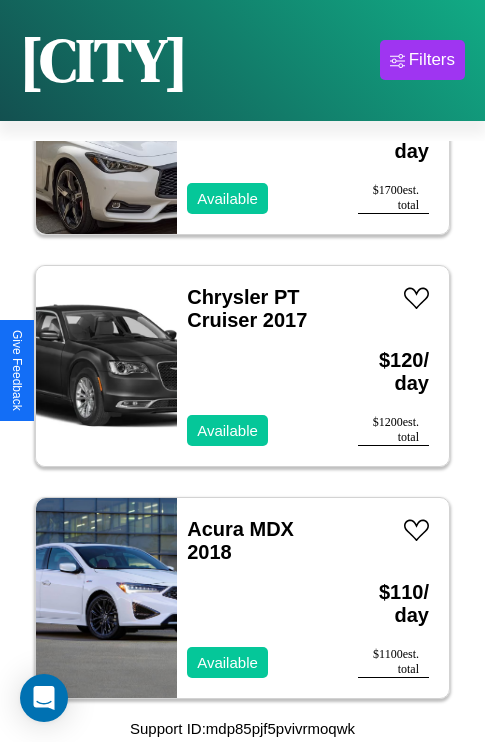 scroll, scrollTop: 1467, scrollLeft: 0, axis: vertical 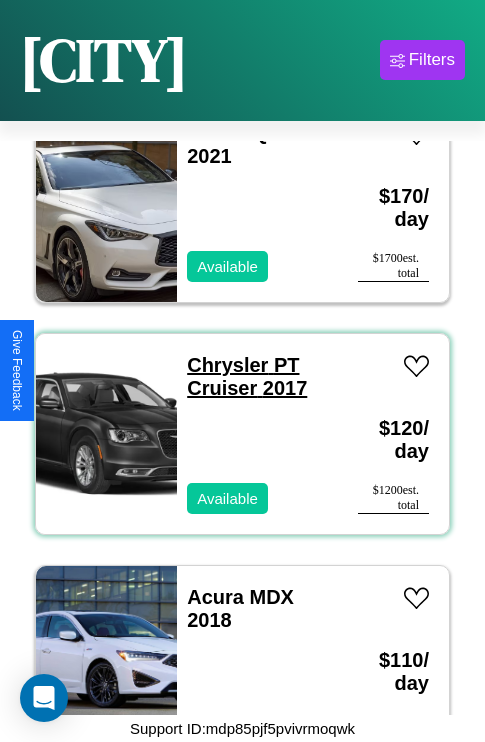 click on "Chrysler   PT Cruiser   2017" at bounding box center (247, 376) 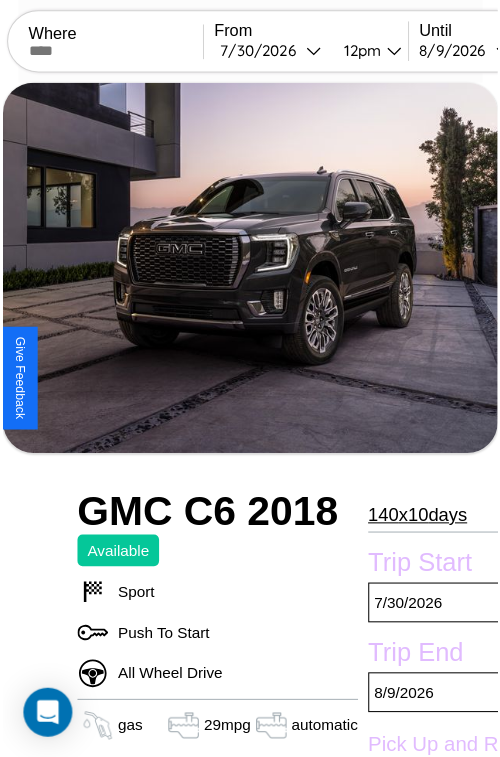 scroll, scrollTop: 667, scrollLeft: 84, axis: both 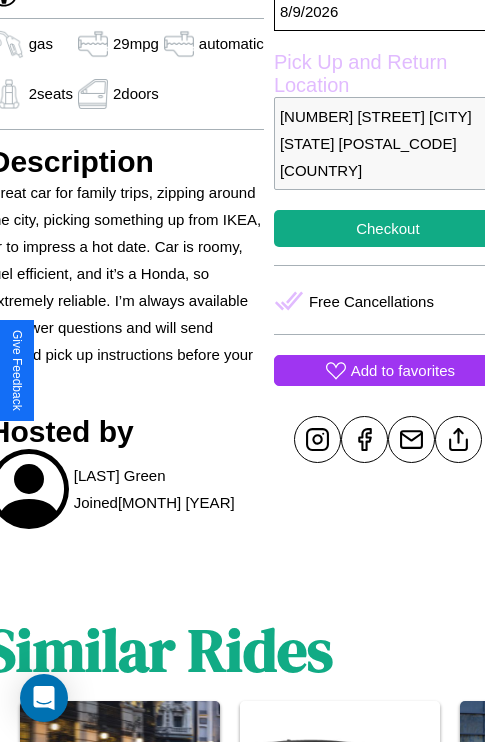 click on "Add to favorites" at bounding box center [403, 370] 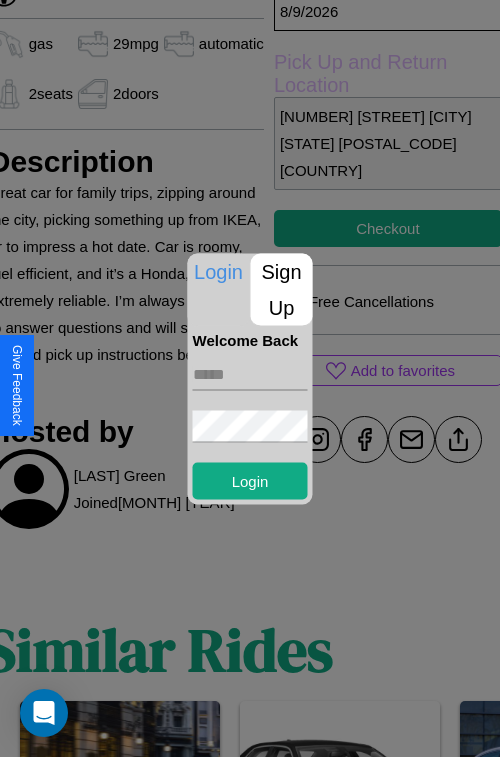 click on "Sign Up" at bounding box center [282, 289] 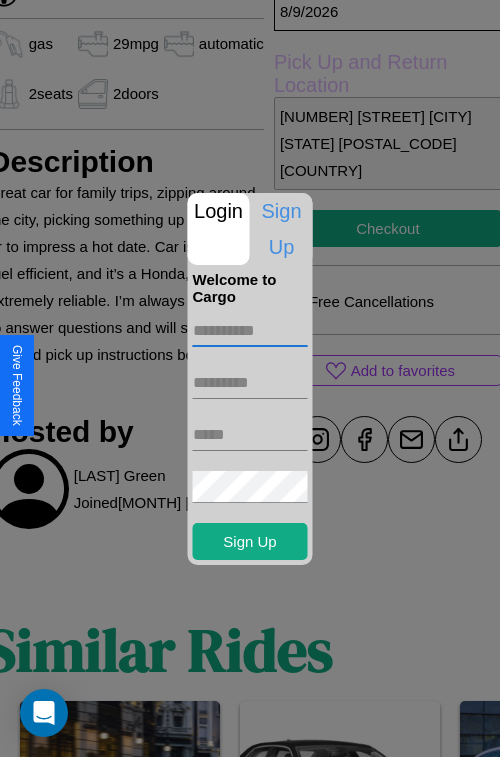 click at bounding box center (250, 331) 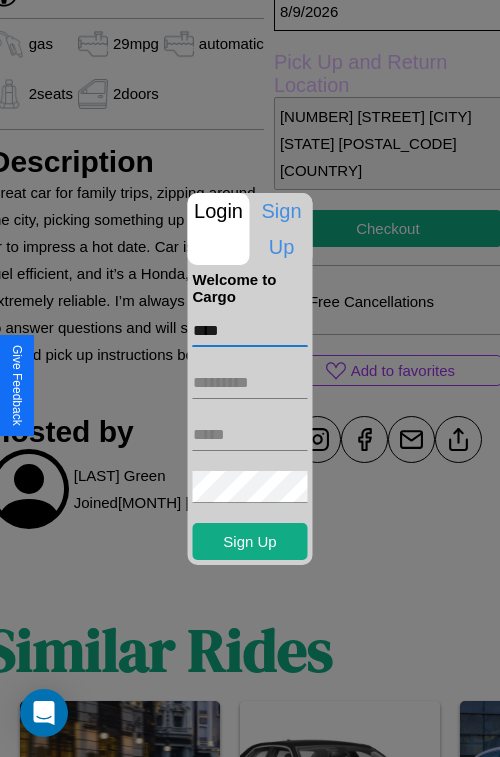 type on "****" 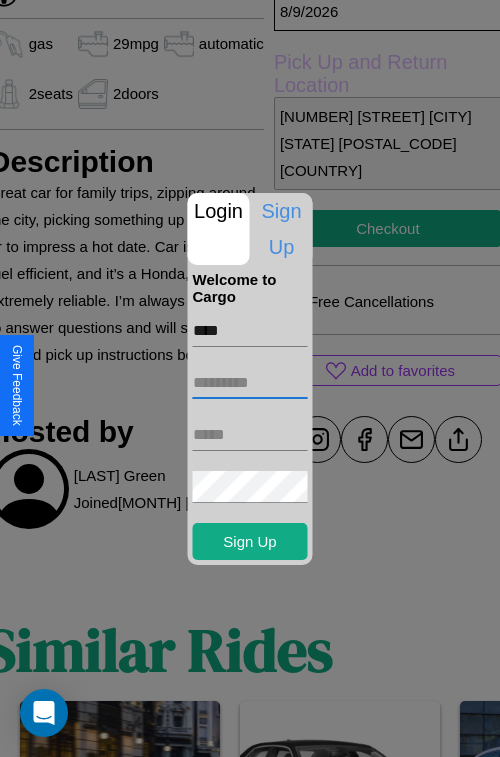 click at bounding box center [250, 383] 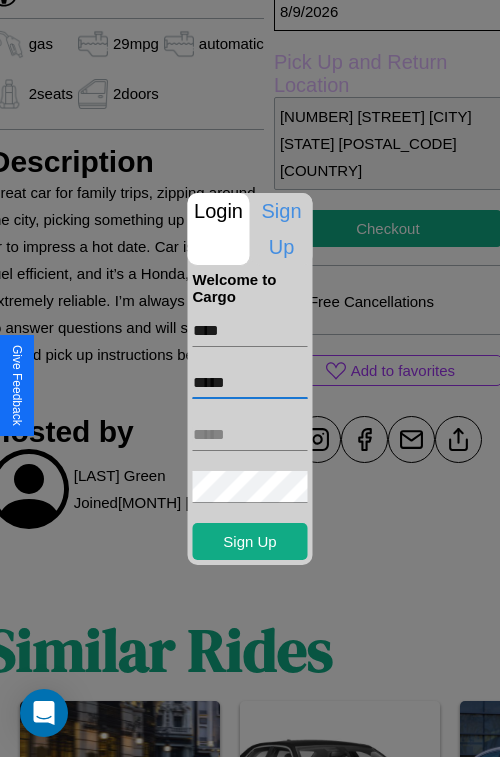 type on "*****" 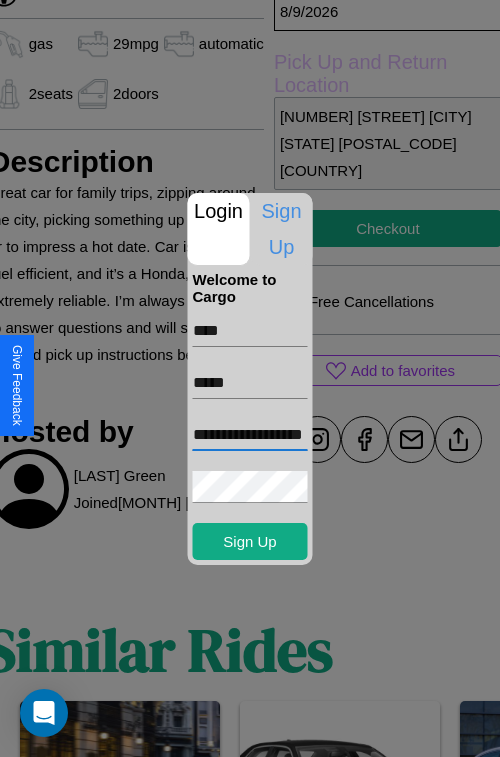 scroll, scrollTop: 0, scrollLeft: 56, axis: horizontal 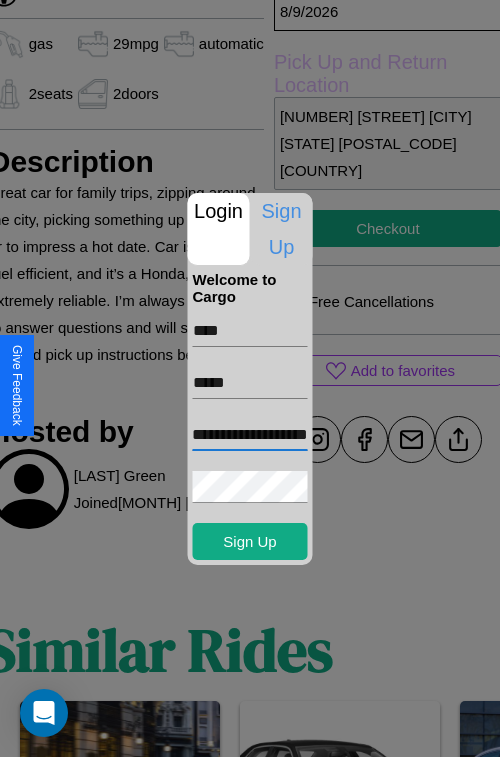 type on "**********" 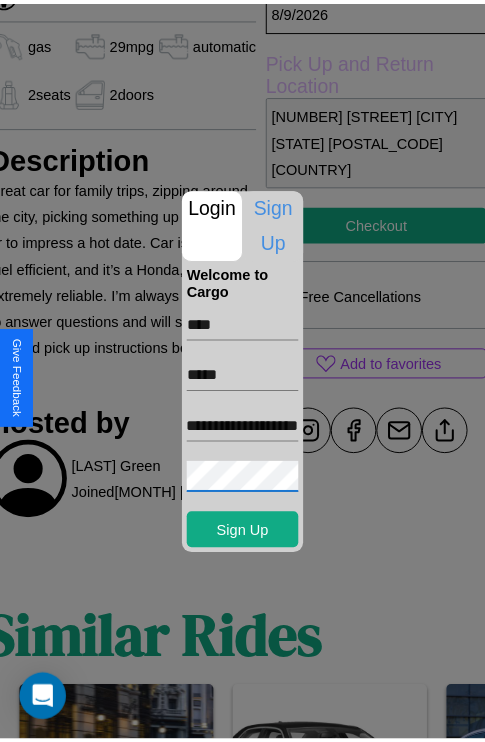 scroll, scrollTop: 0, scrollLeft: 0, axis: both 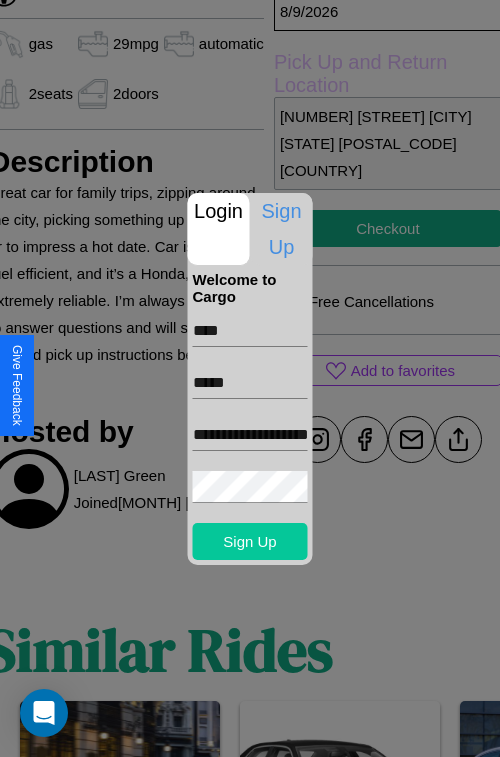 click on "Sign Up" at bounding box center (250, 541) 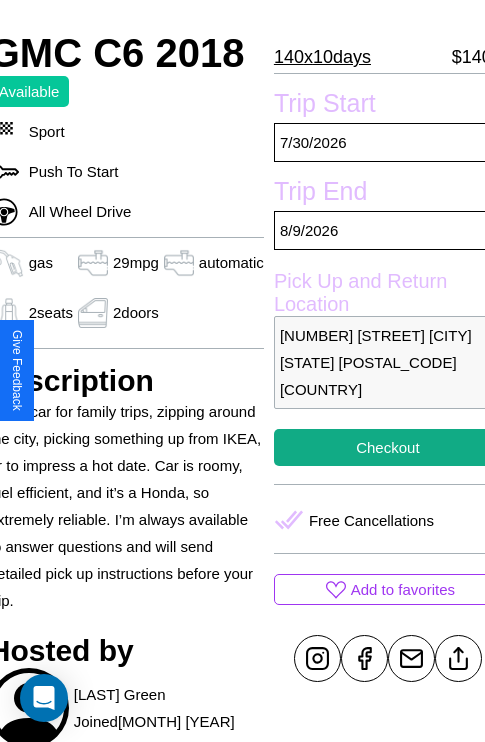 scroll, scrollTop: 440, scrollLeft: 84, axis: both 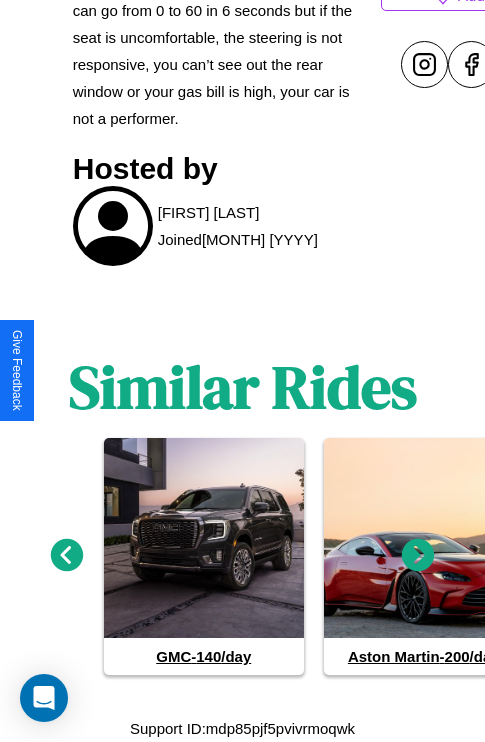 click 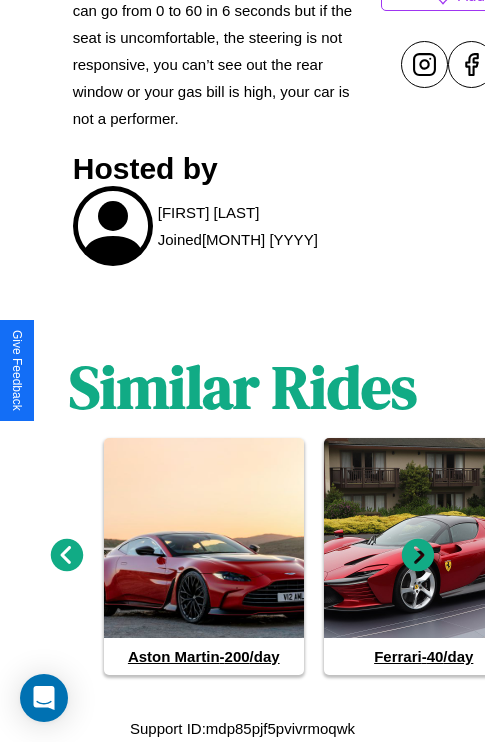 click 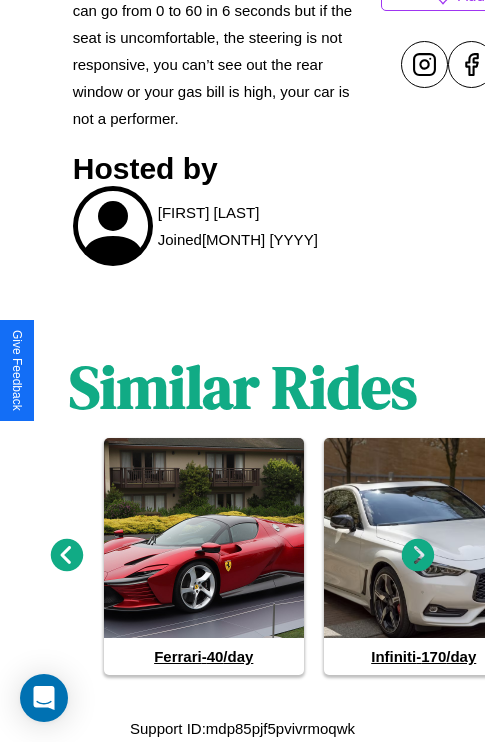 click 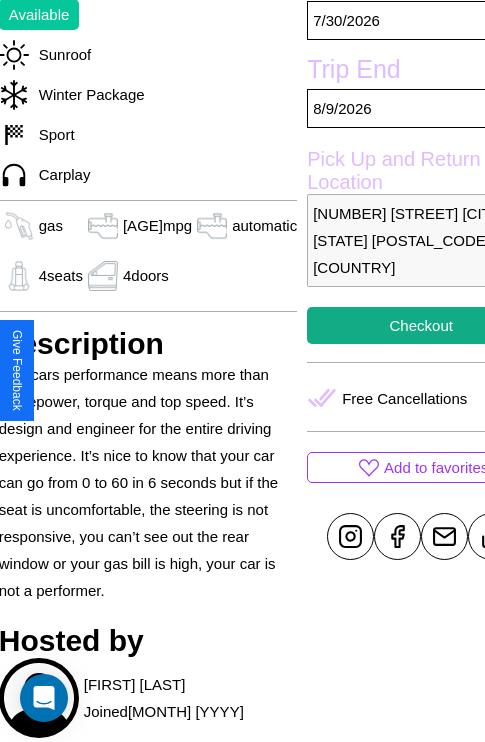 scroll, scrollTop: 499, scrollLeft: 84, axis: both 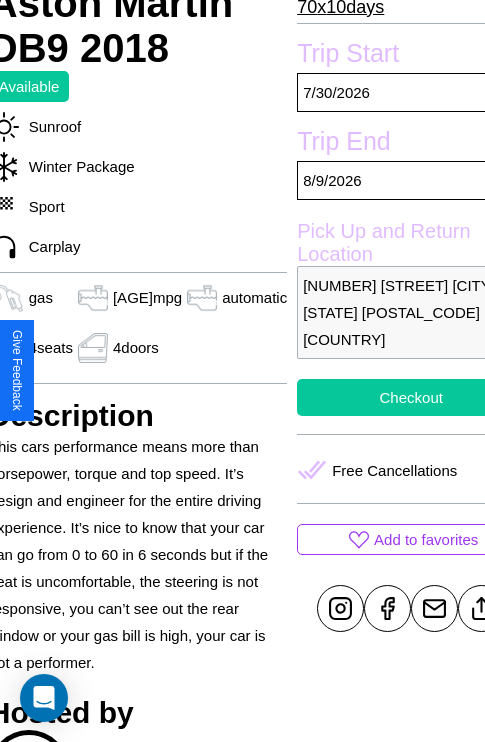 click on "Checkout" at bounding box center (411, 397) 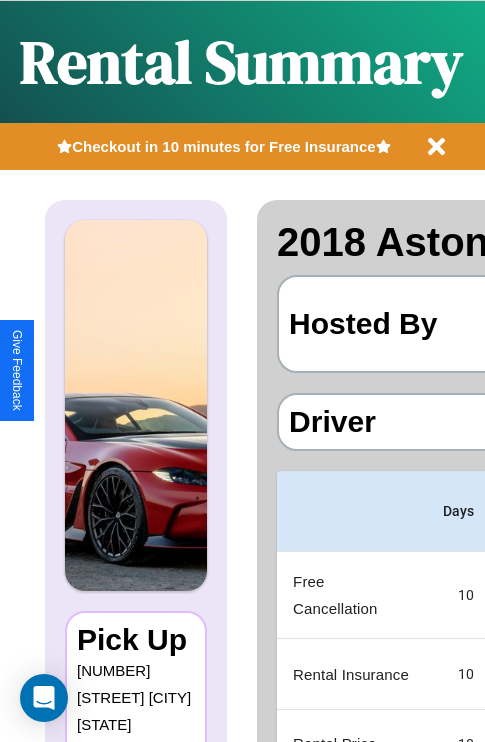 scroll, scrollTop: 0, scrollLeft: 378, axis: horizontal 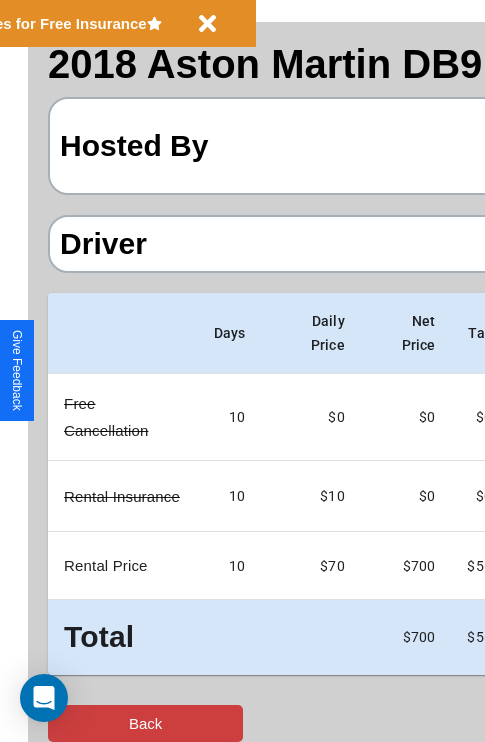 click on "Back" at bounding box center (145, 723) 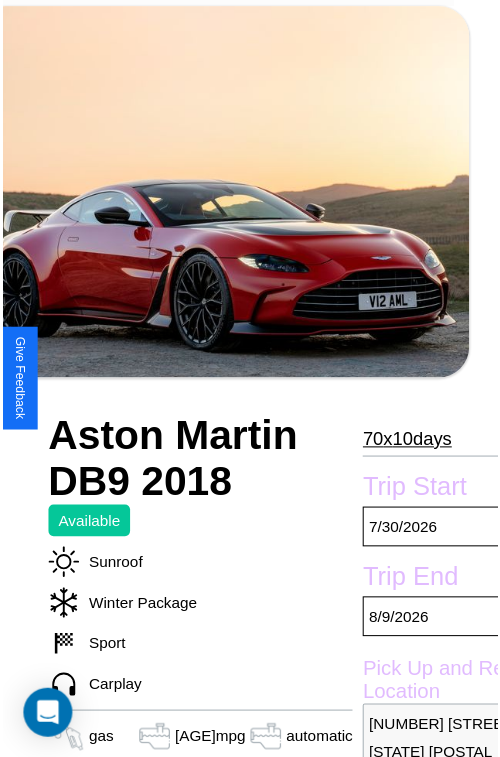 scroll, scrollTop: 221, scrollLeft: 84, axis: both 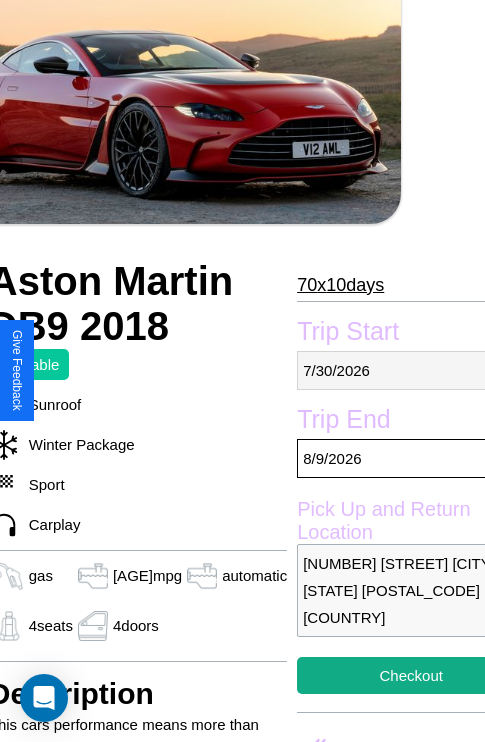 click on "7 / 30 / 2026" at bounding box center (411, 370) 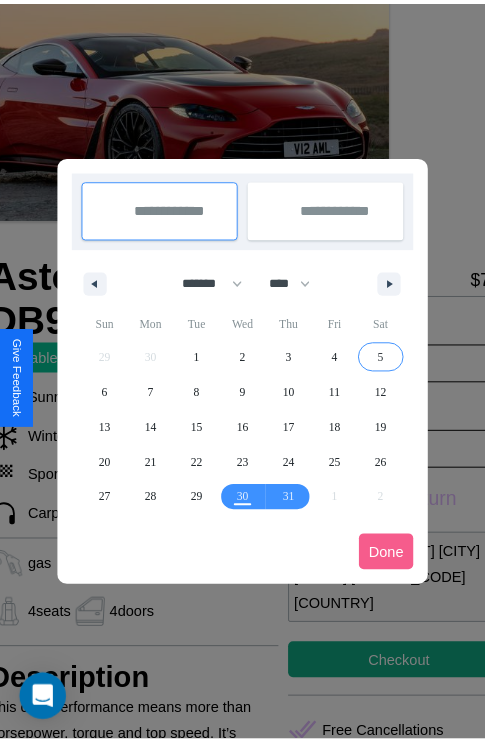scroll, scrollTop: 0, scrollLeft: 84, axis: horizontal 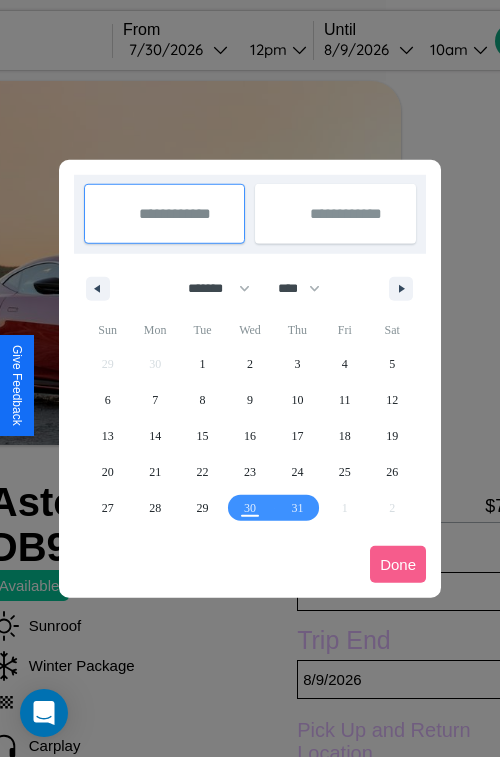 click at bounding box center (250, 378) 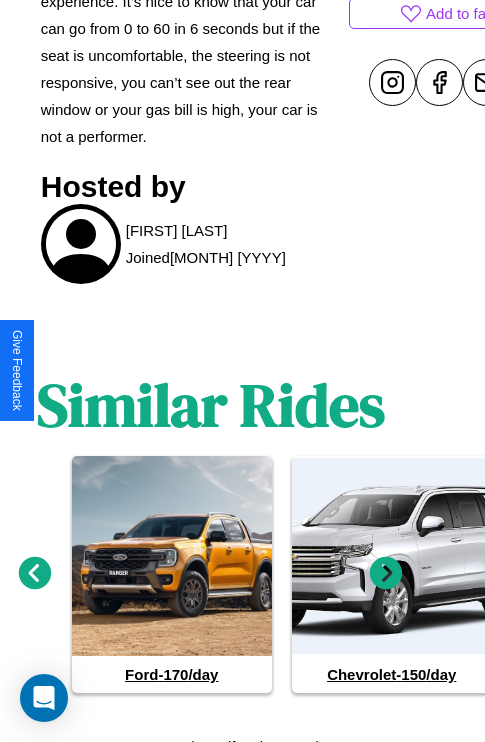scroll, scrollTop: 1070, scrollLeft: 30, axis: both 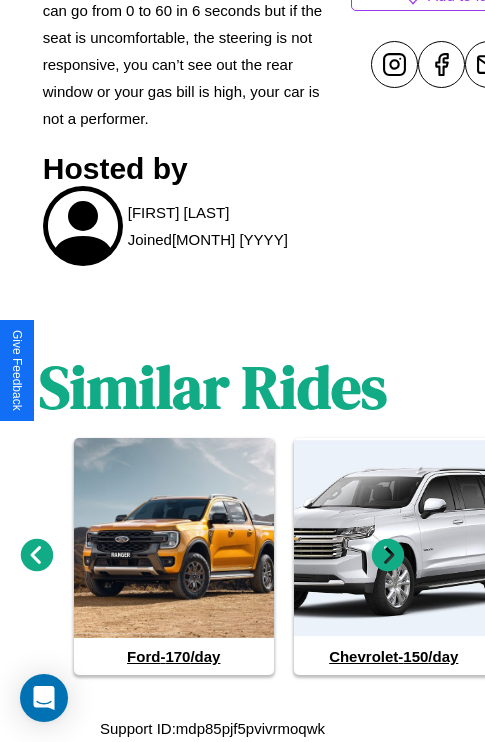 click 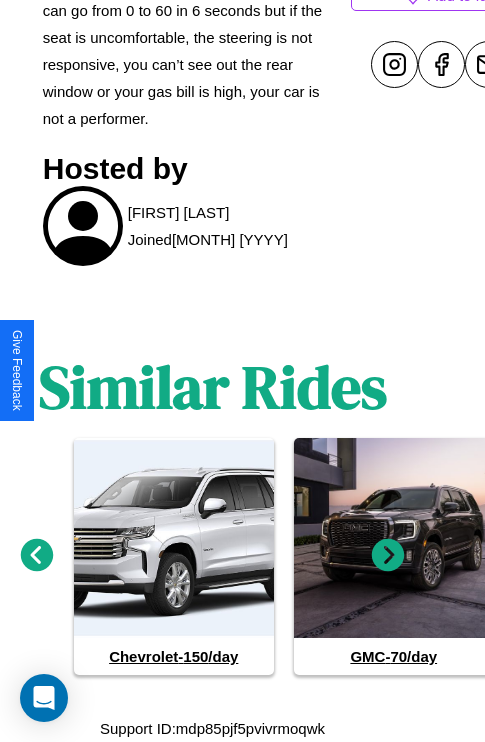 click 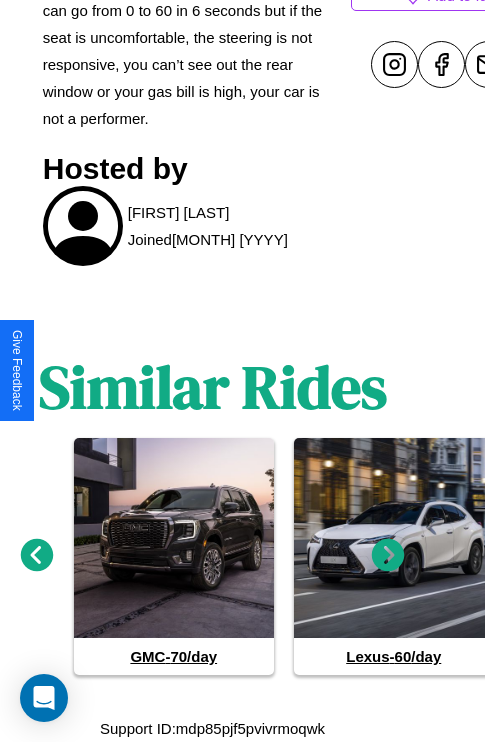click 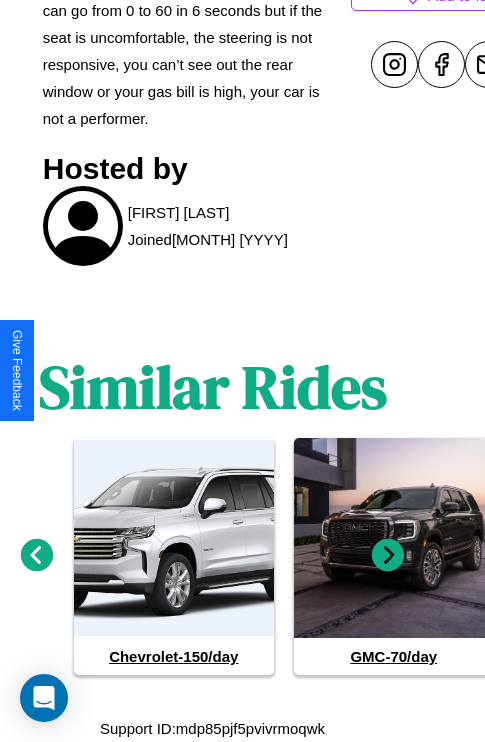 click 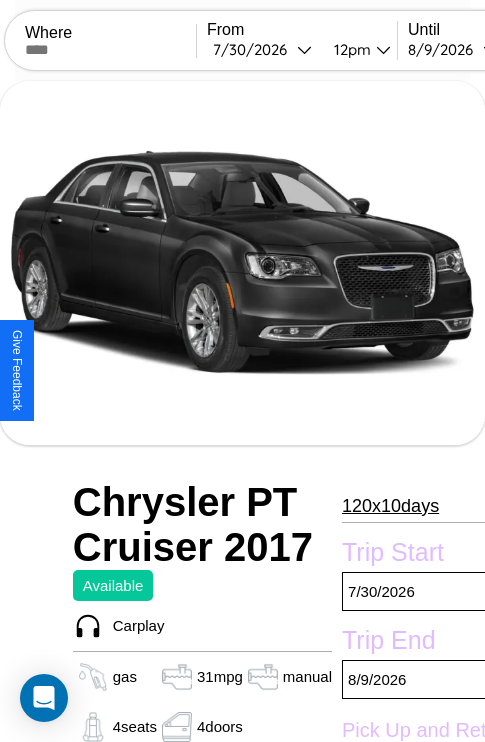 scroll, scrollTop: 950, scrollLeft: 0, axis: vertical 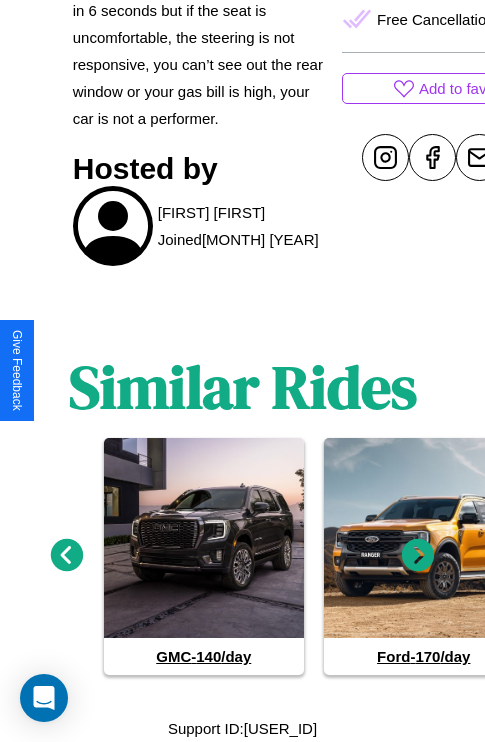 click 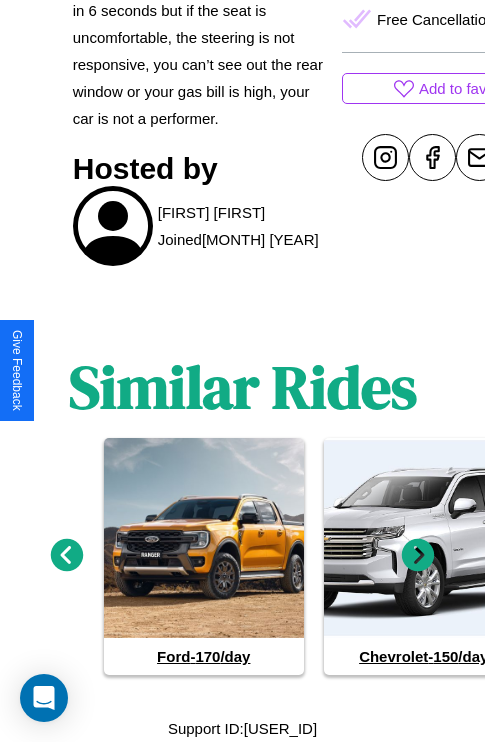 click 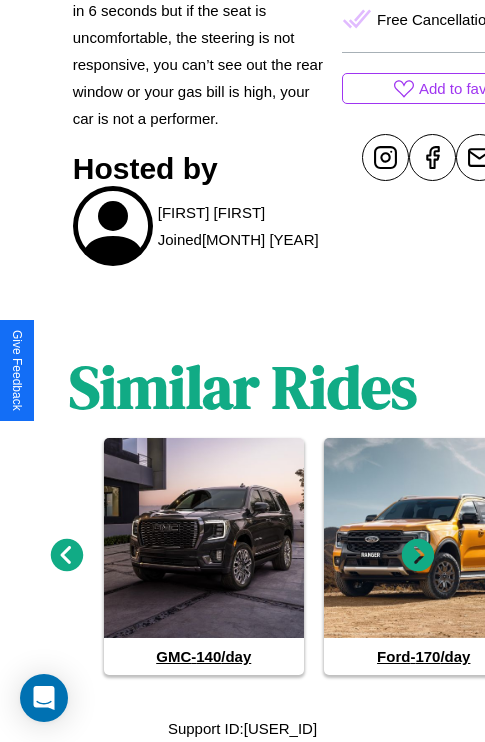 click 